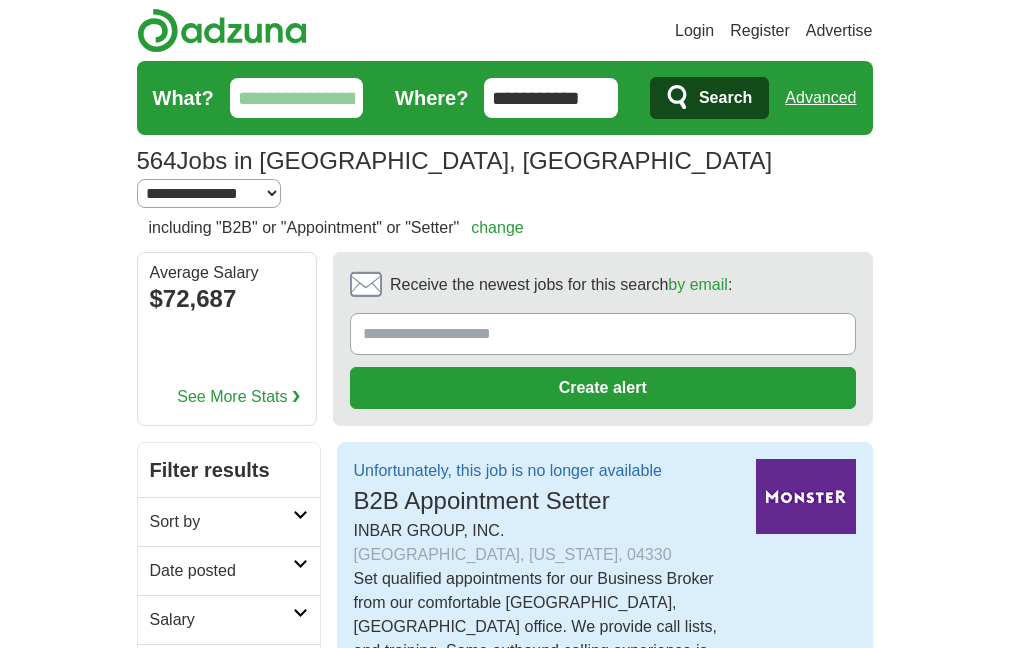 scroll, scrollTop: 0, scrollLeft: 0, axis: both 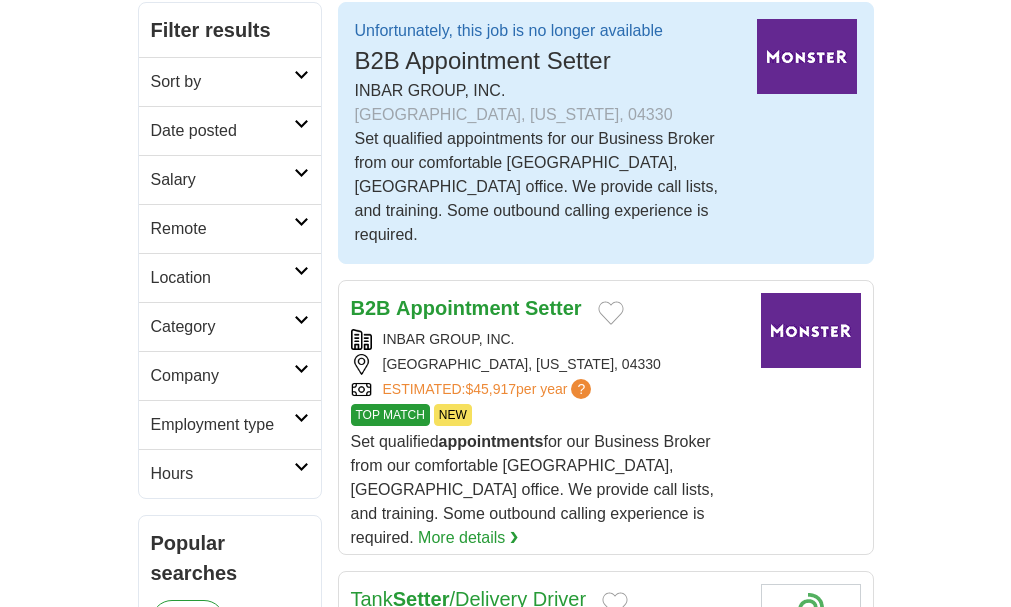 click on "Salary" at bounding box center (230, 179) 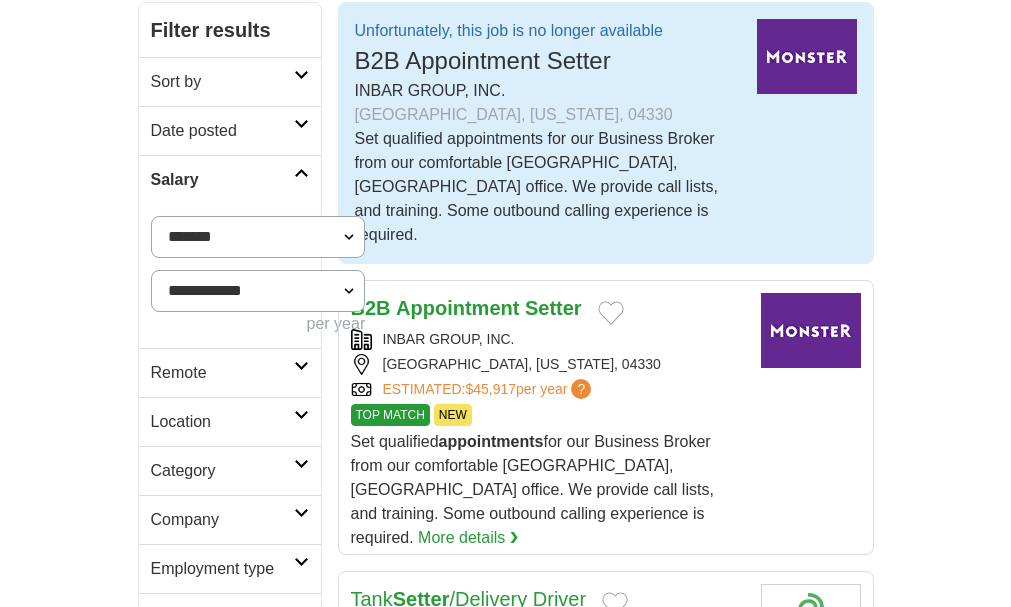 click on "**********" at bounding box center (258, 237) 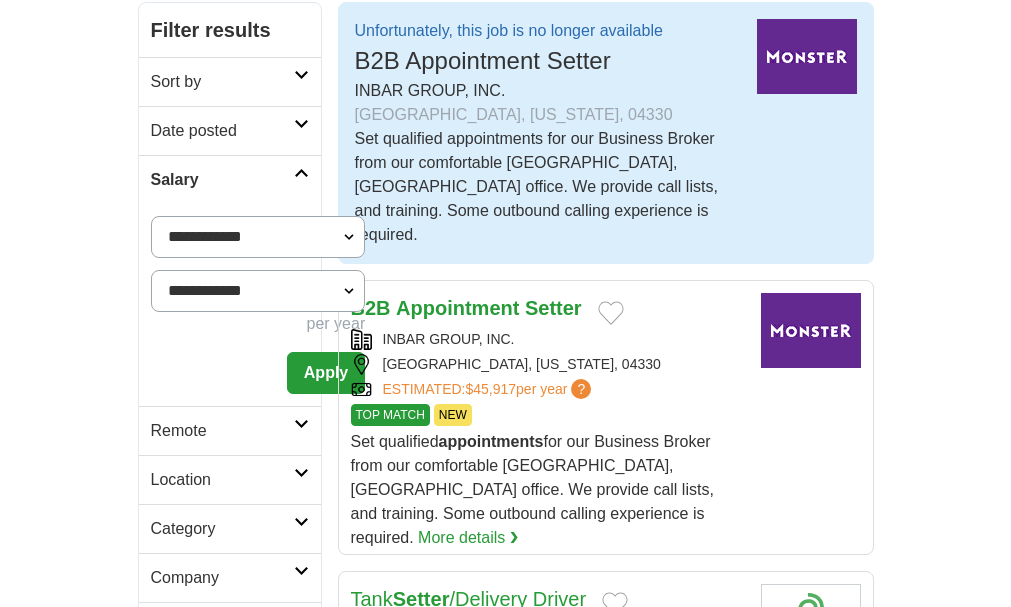 click on "Apply" at bounding box center [326, 373] 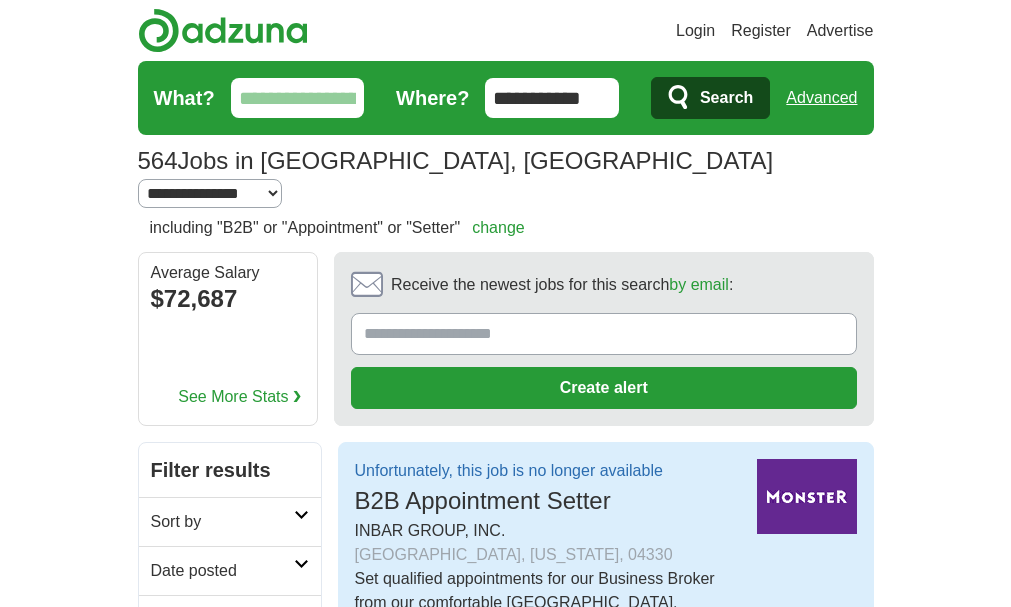 scroll, scrollTop: 0, scrollLeft: 0, axis: both 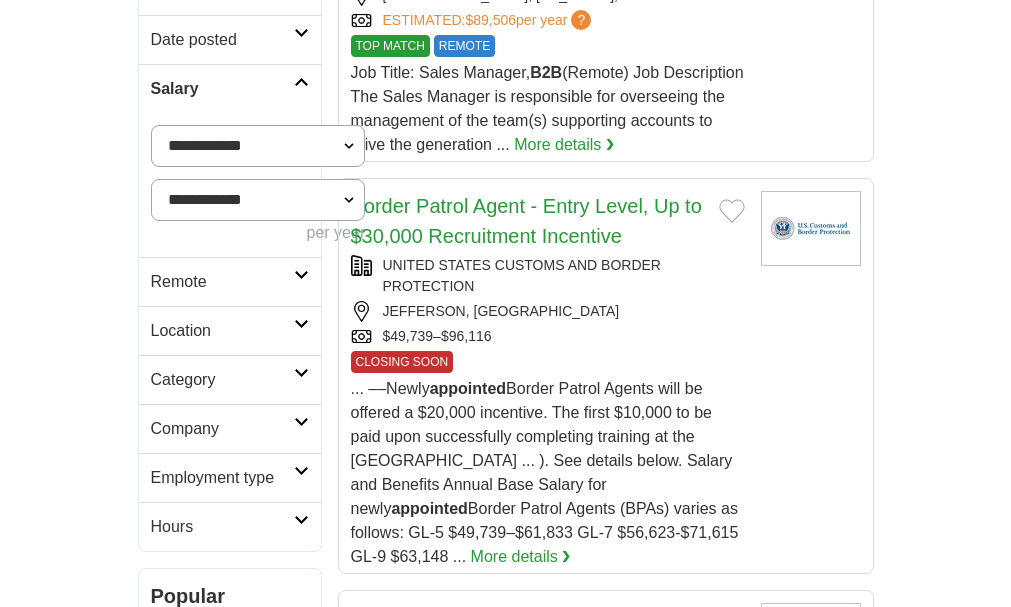 click on "Remote" at bounding box center [222, 282] 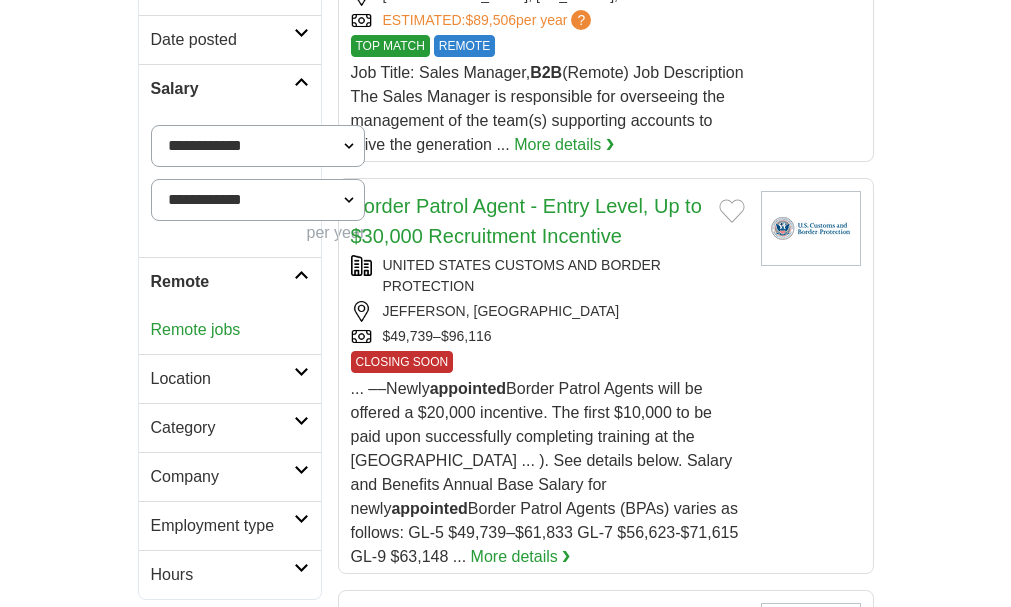 click on "Remote jobs" at bounding box center [230, 330] 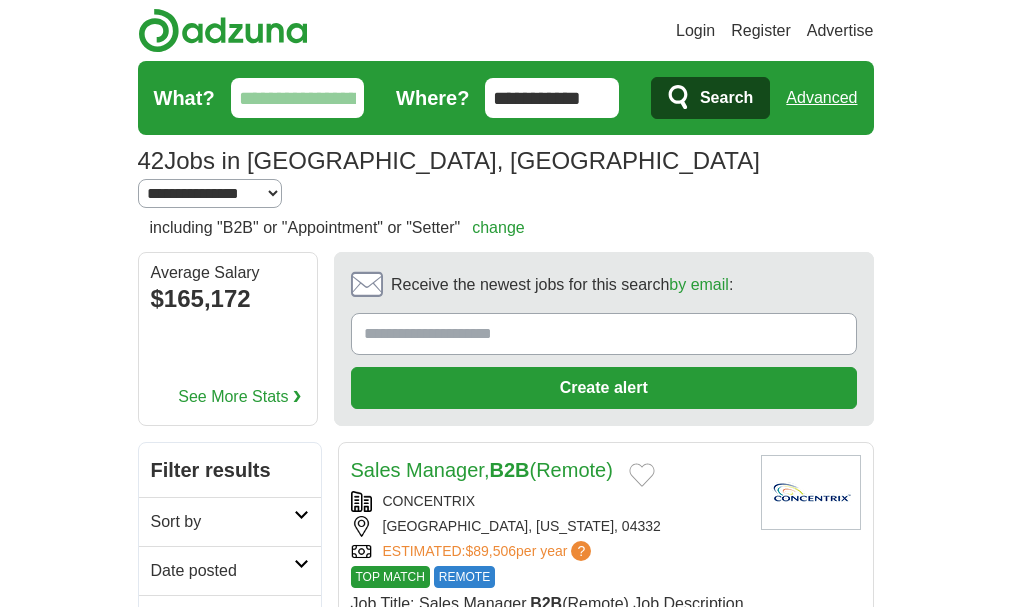 scroll, scrollTop: 0, scrollLeft: 0, axis: both 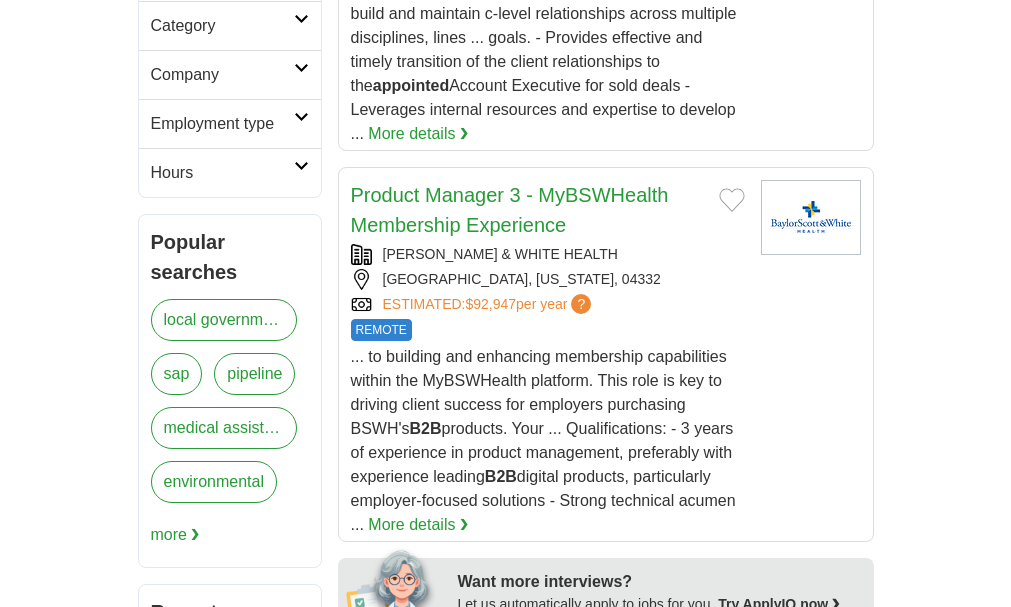 click at bounding box center [301, 117] 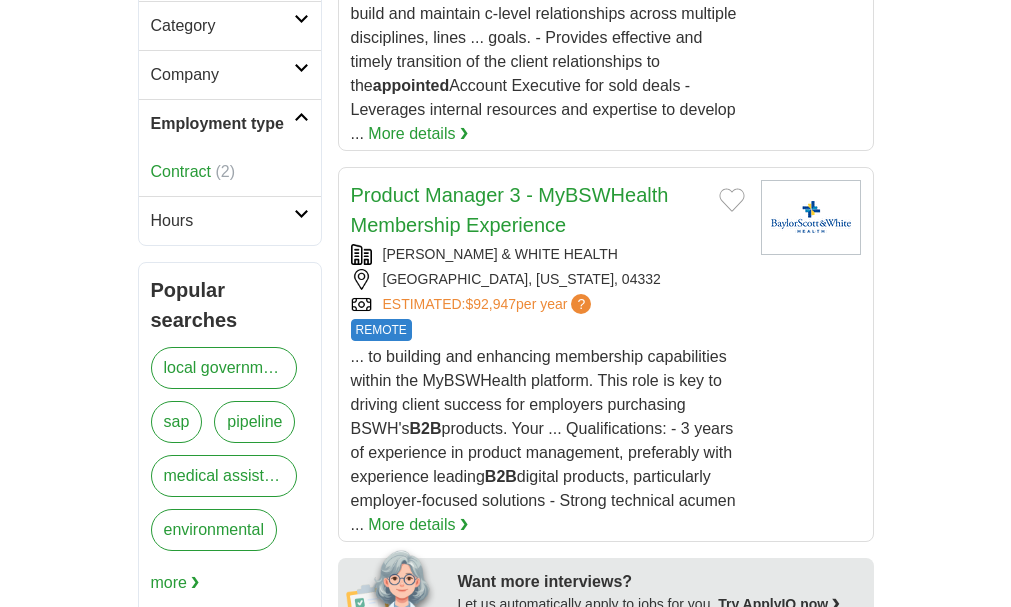 click on "Hours" at bounding box center (230, 220) 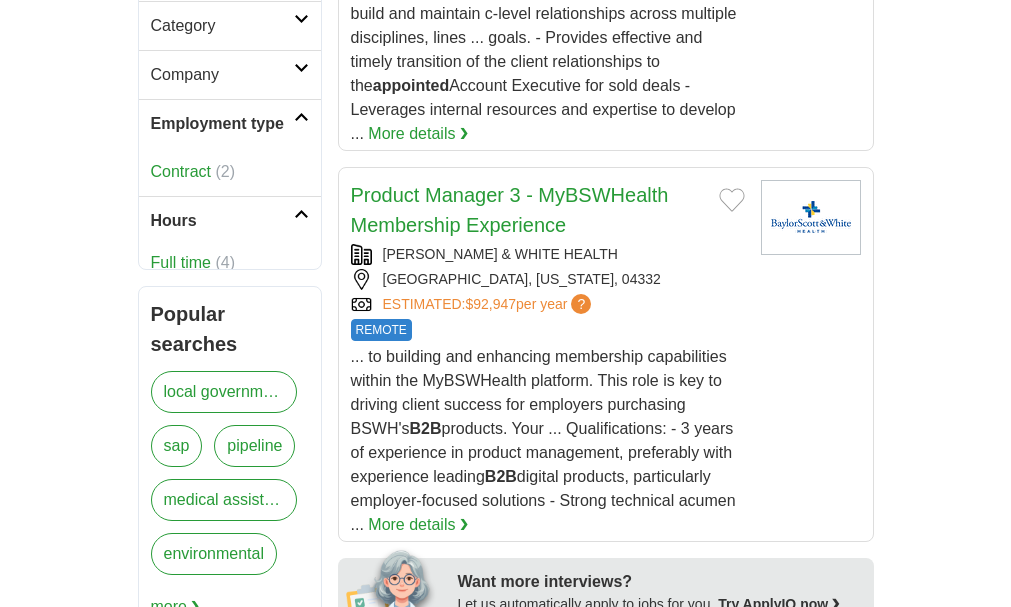 click on "Hours" at bounding box center (230, 220) 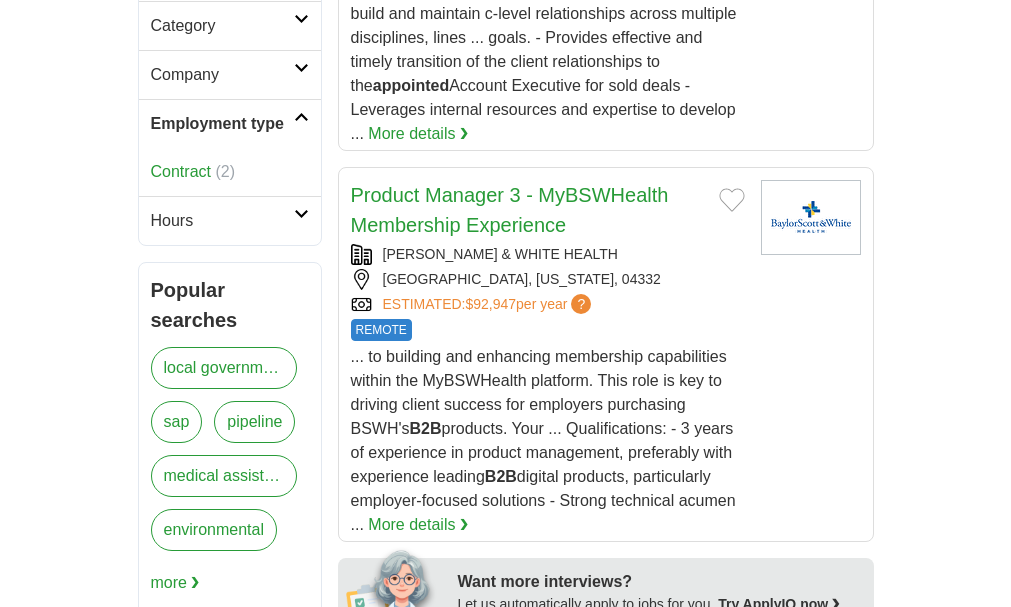 click on "Hours" at bounding box center (230, 220) 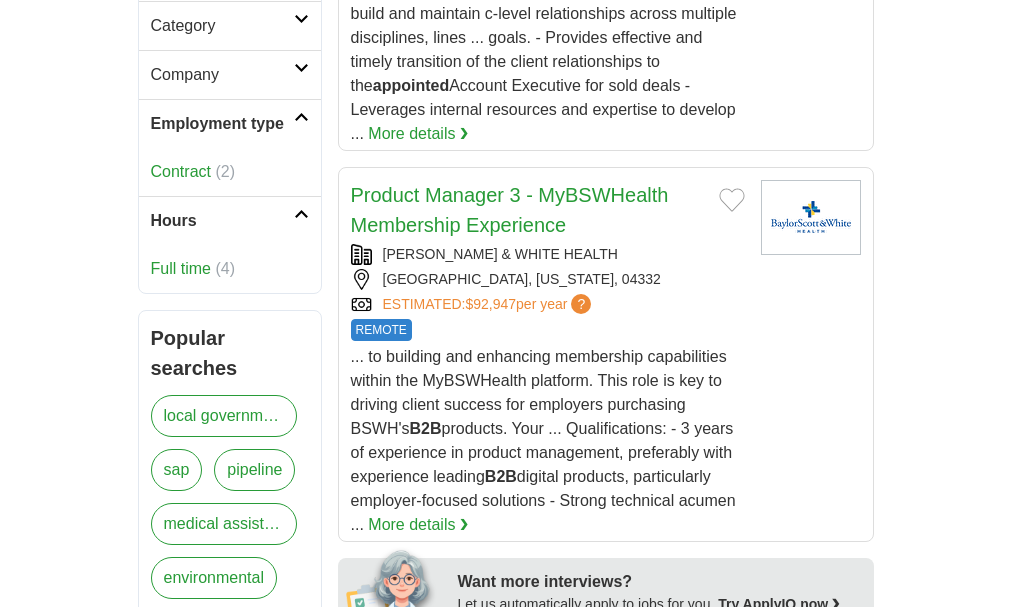 click on "Full time" at bounding box center (181, 268) 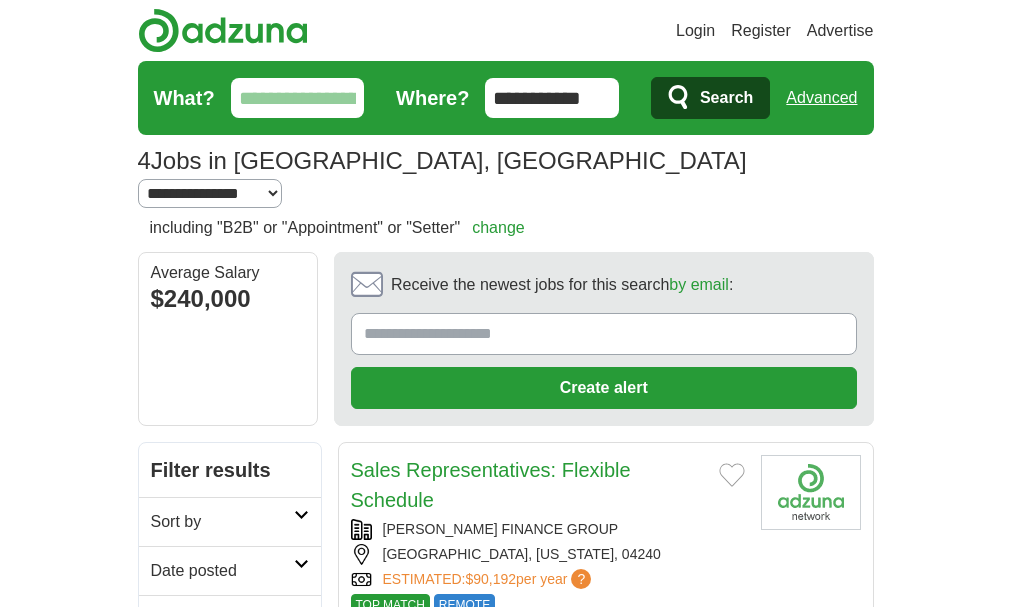 scroll, scrollTop: 0, scrollLeft: 0, axis: both 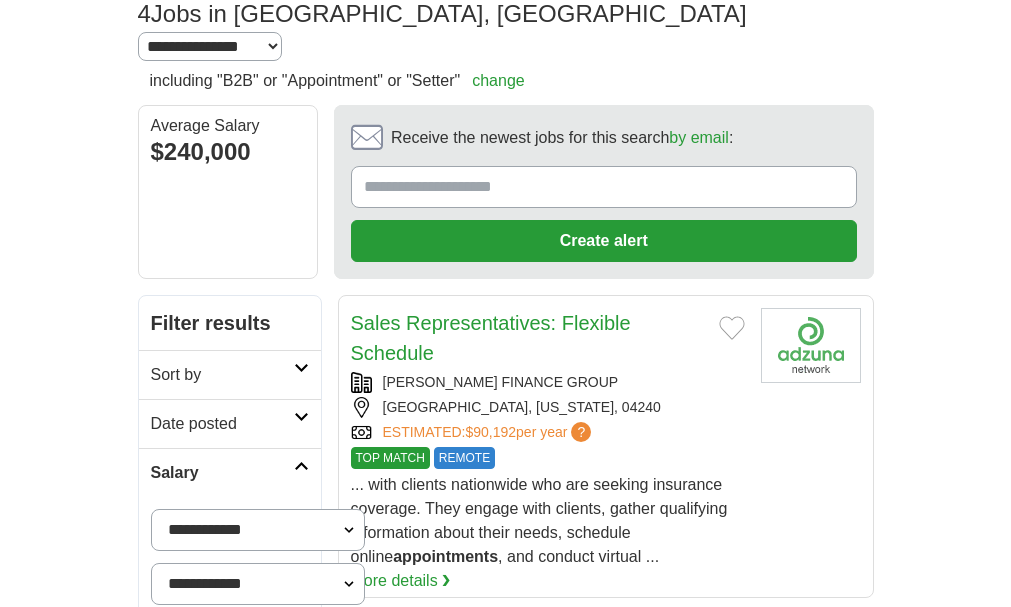 click on "Sort by" at bounding box center (230, 374) 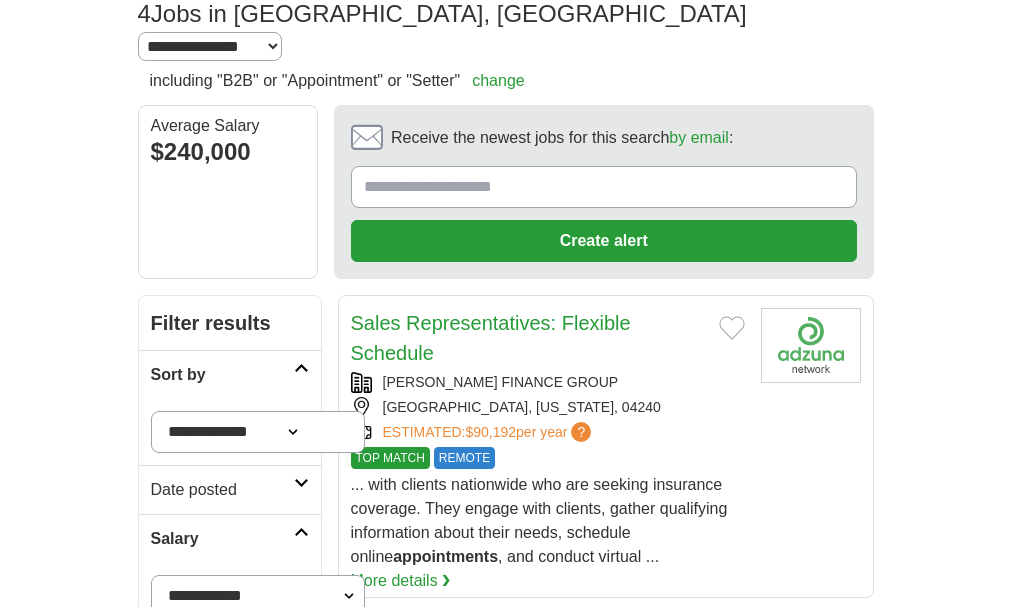 click on "**********" at bounding box center [258, 432] 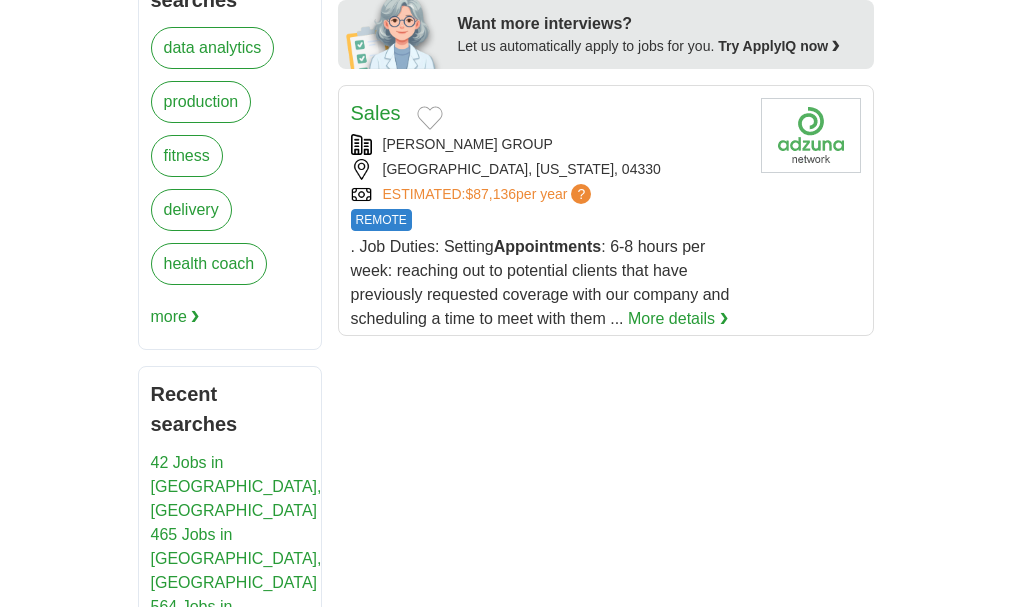 scroll, scrollTop: 1359, scrollLeft: 0, axis: vertical 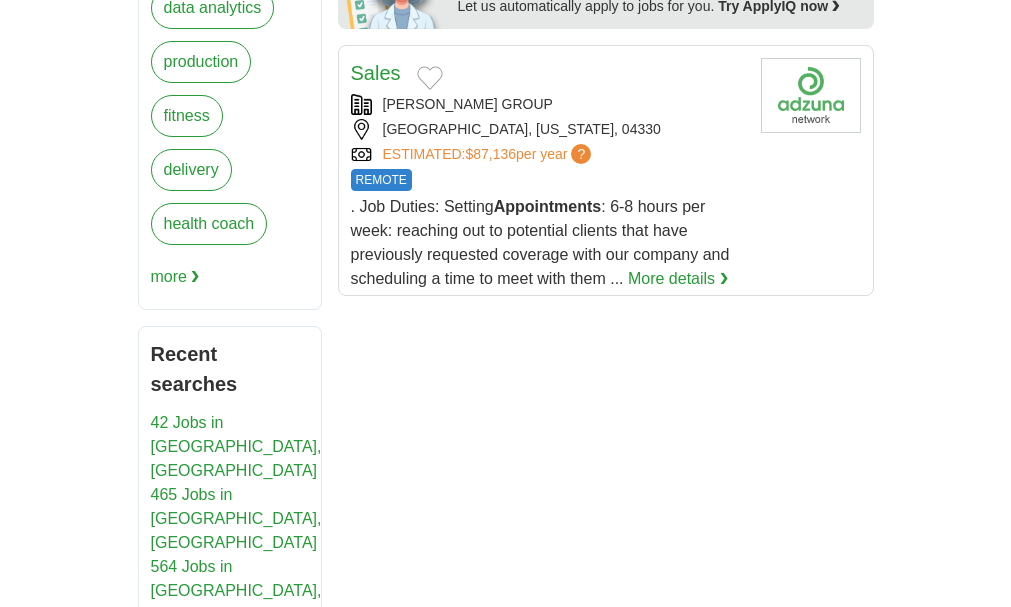 click on "370
Entry level IT Jobs in the US" at bounding box center [234, 734] 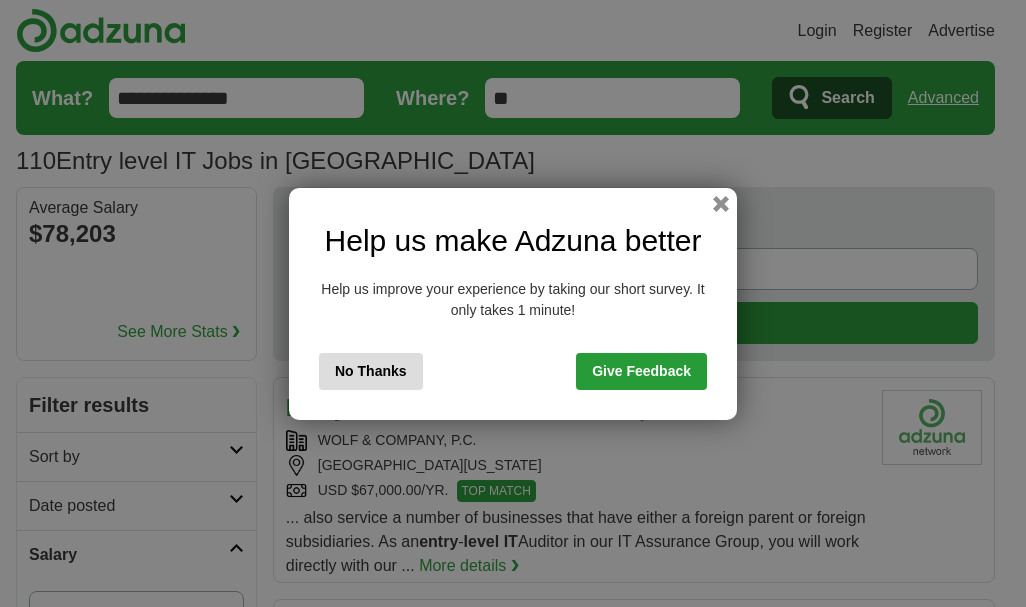 scroll, scrollTop: 0, scrollLeft: 0, axis: both 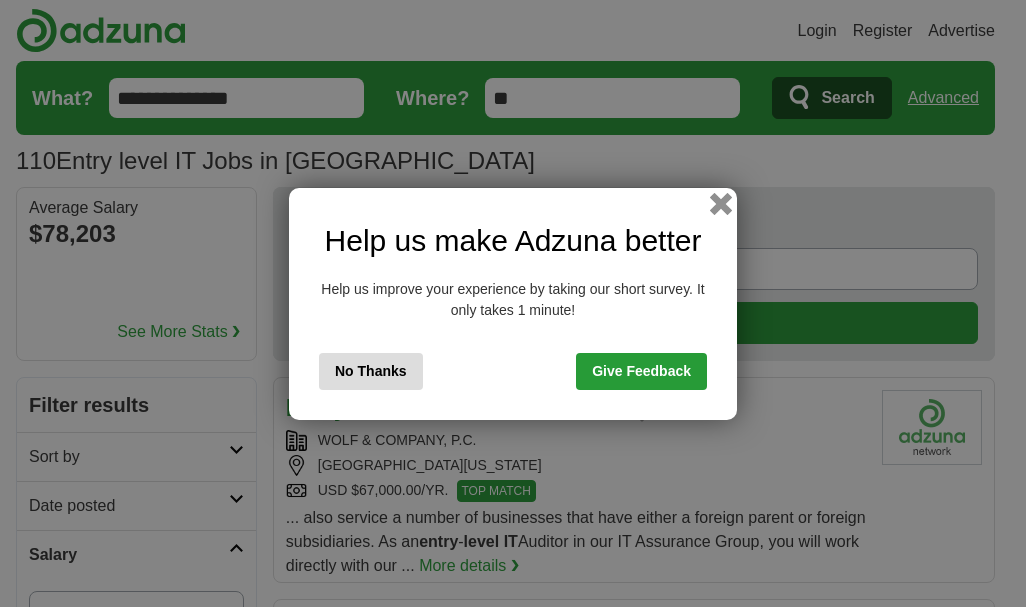 click at bounding box center (721, 203) 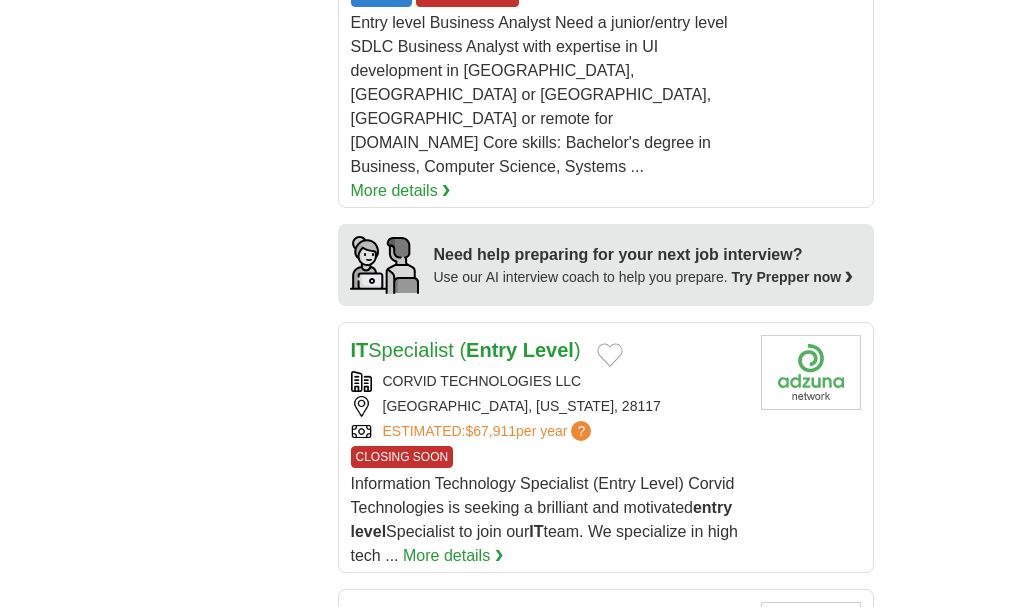 scroll, scrollTop: 2200, scrollLeft: 0, axis: vertical 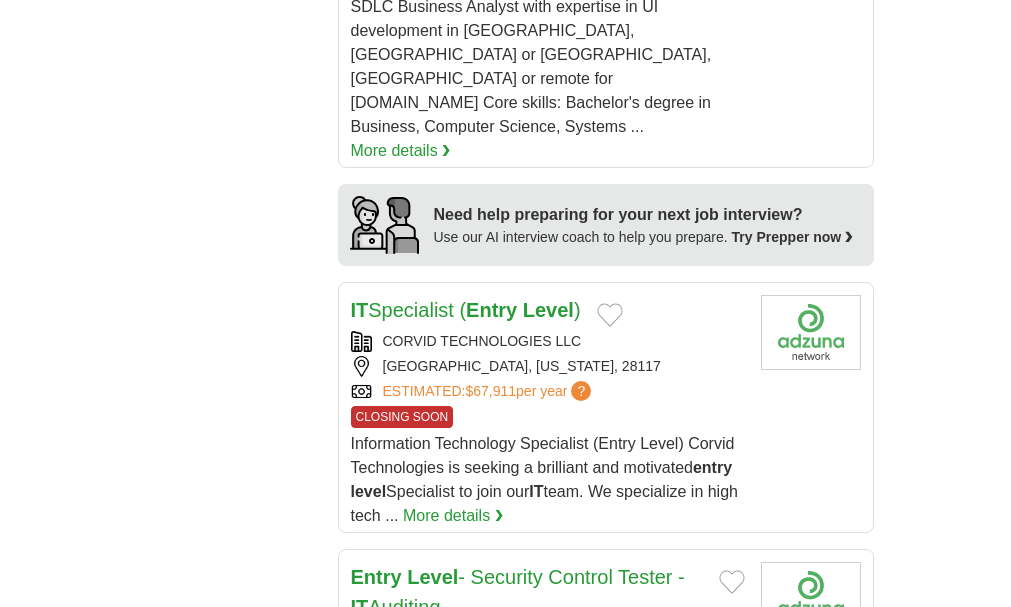 drag, startPoint x: 720, startPoint y: 209, endPoint x: 908, endPoint y: 399, distance: 267.2901 